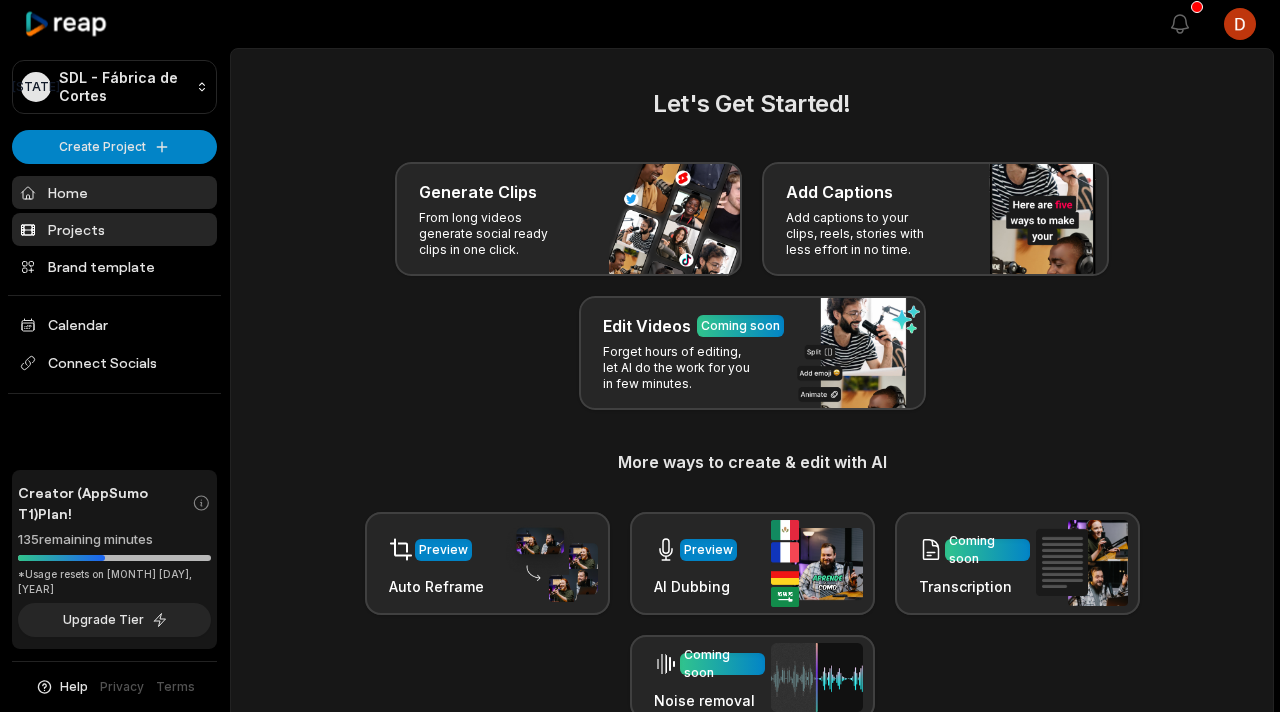 scroll, scrollTop: 0, scrollLeft: 0, axis: both 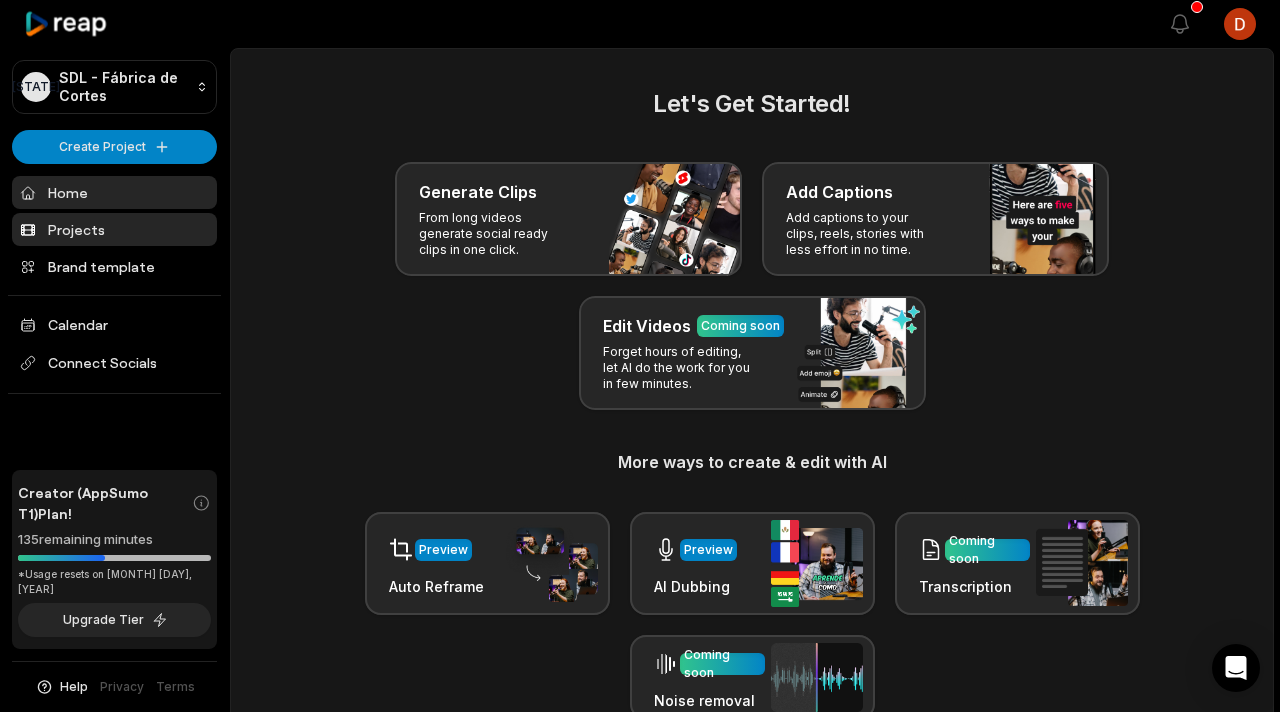 click on "Projects" at bounding box center (114, 229) 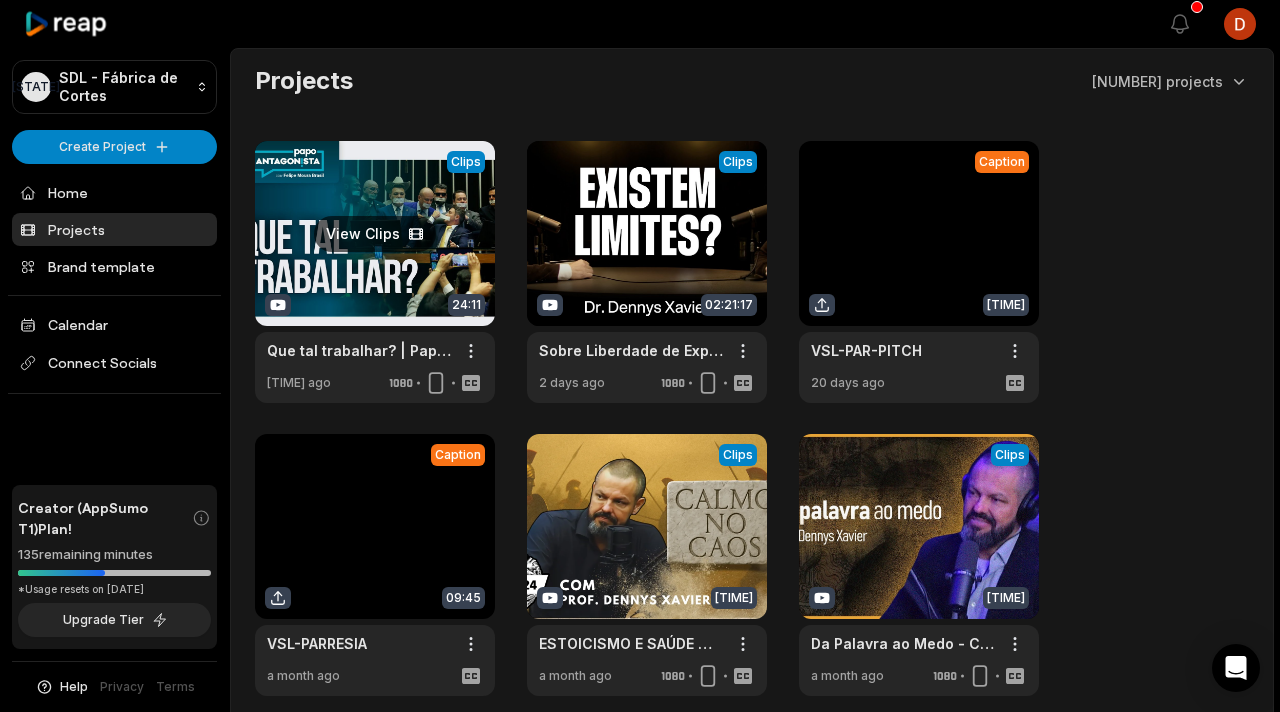 scroll, scrollTop: 0, scrollLeft: 0, axis: both 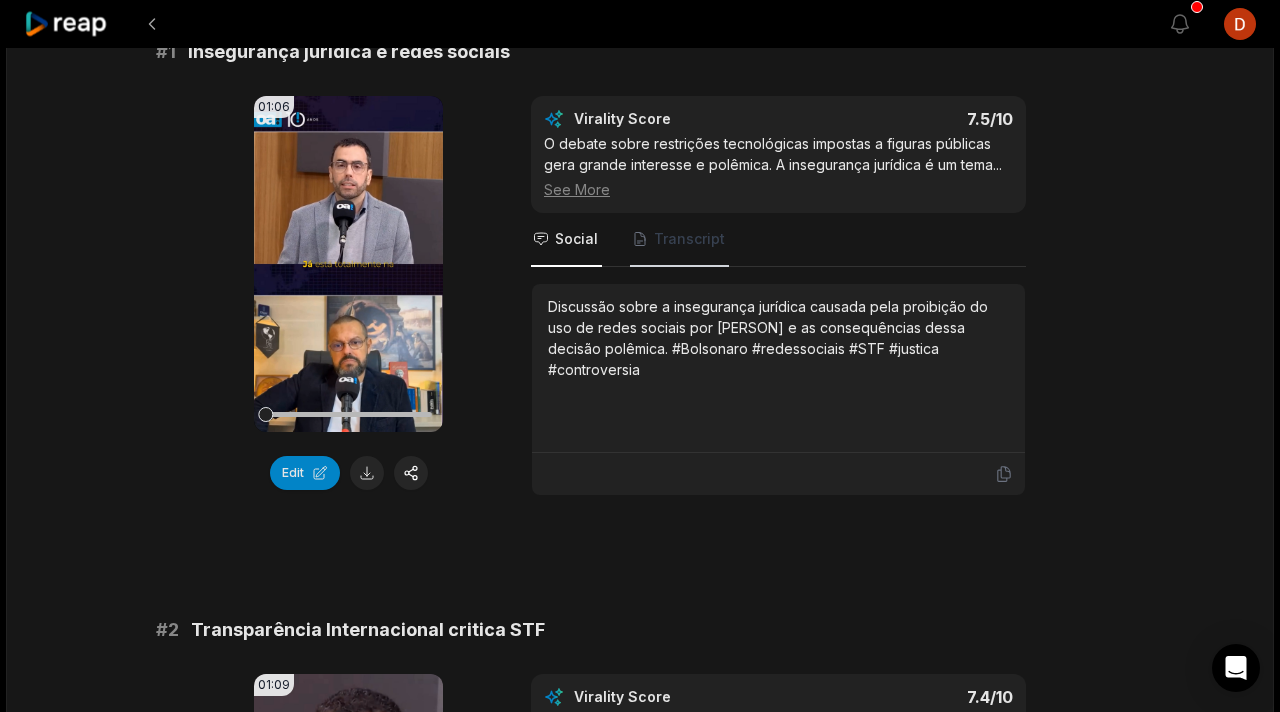 click on "Transcript" at bounding box center (679, 240) 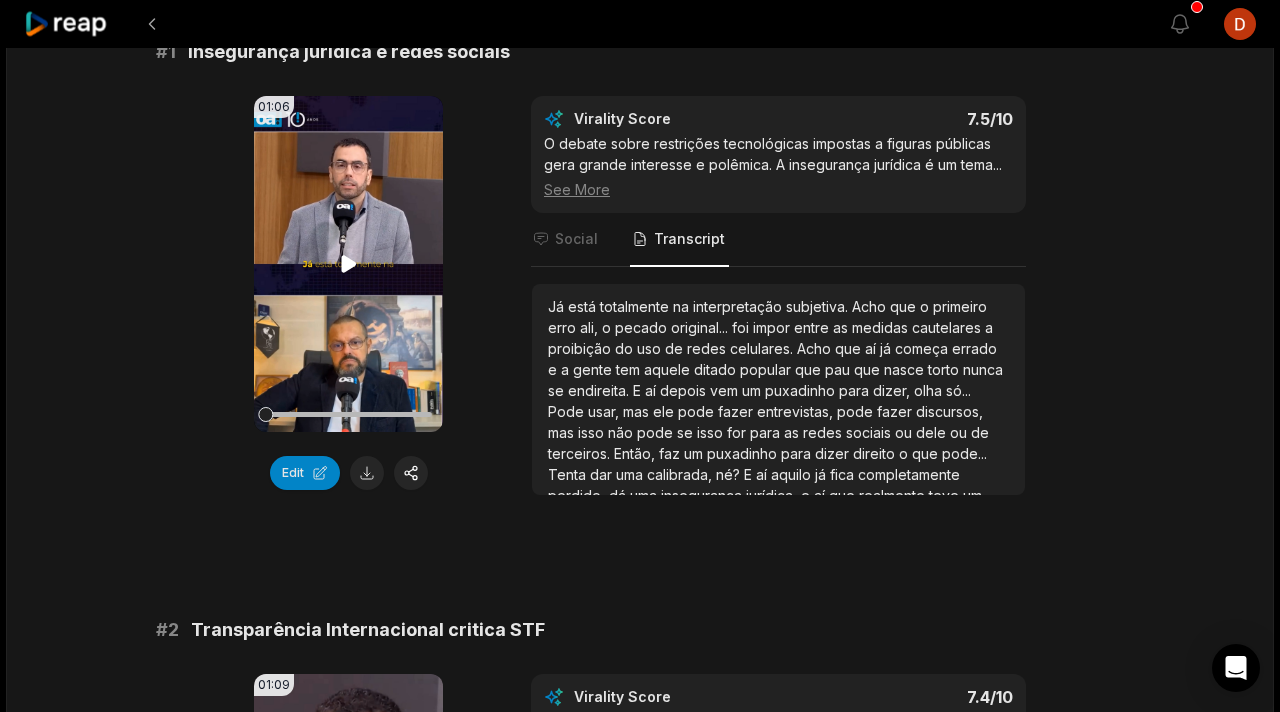 click 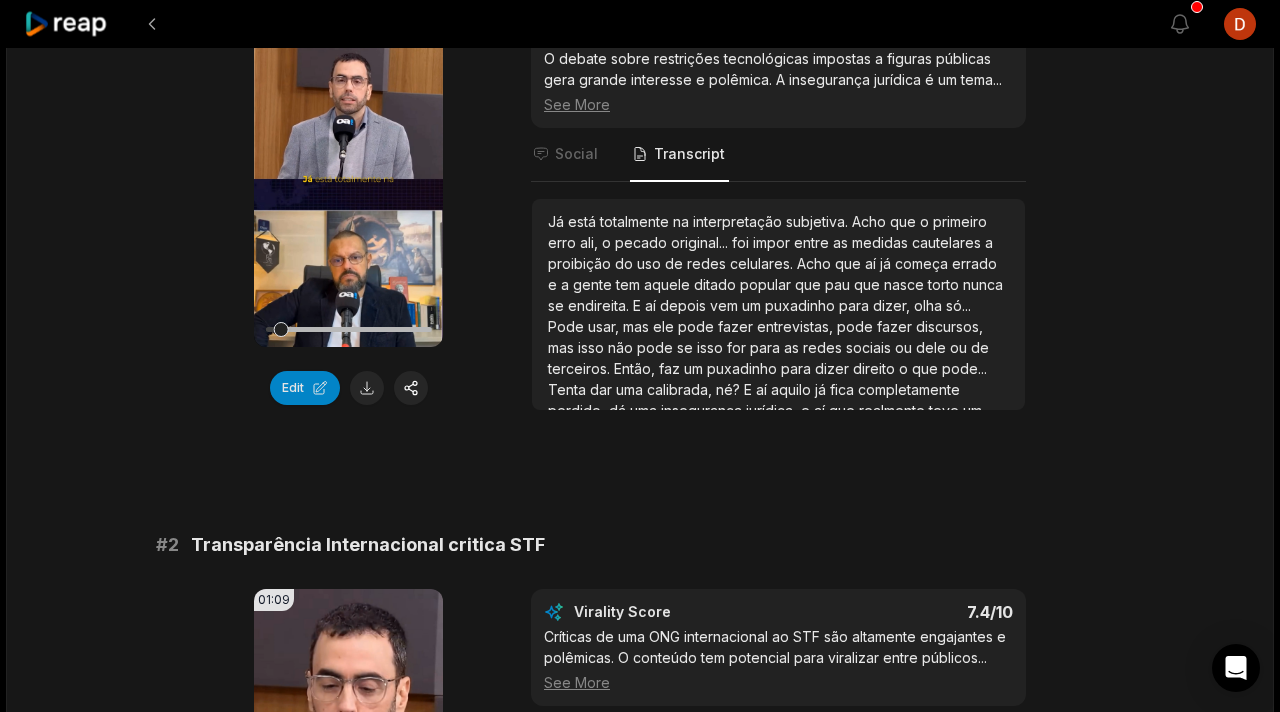scroll, scrollTop: 229, scrollLeft: 0, axis: vertical 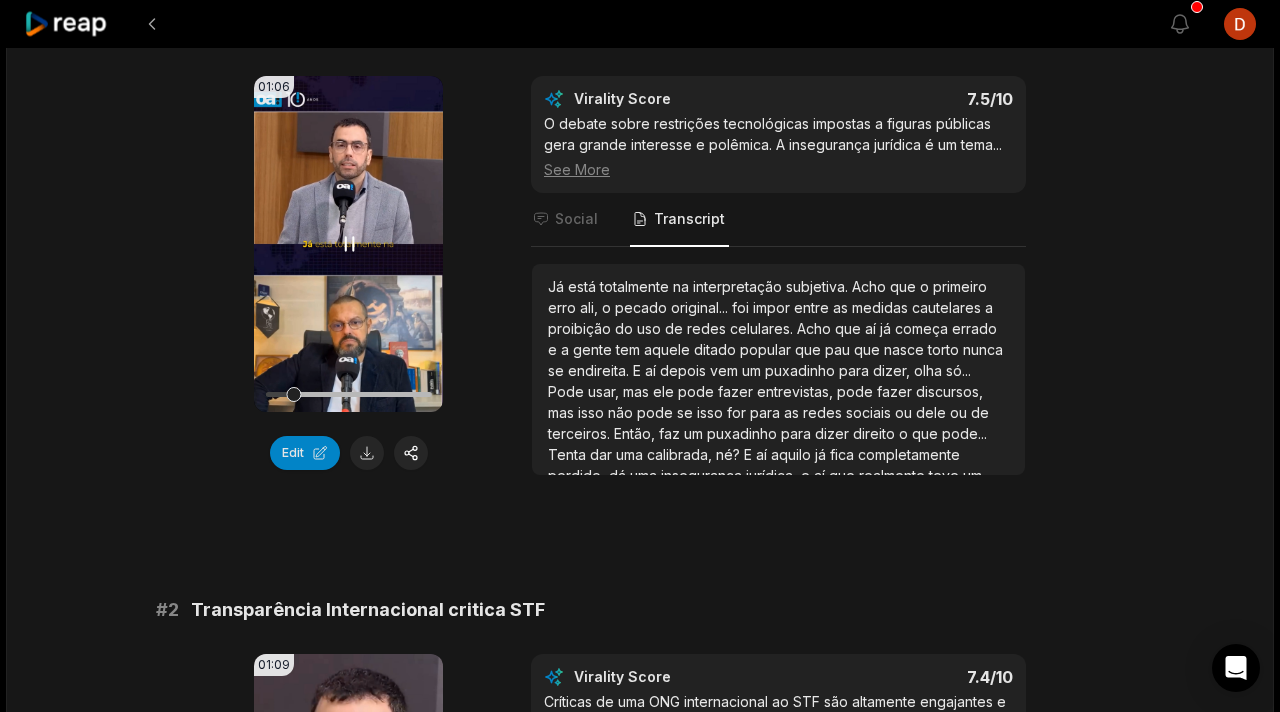 click at bounding box center [348, 394] 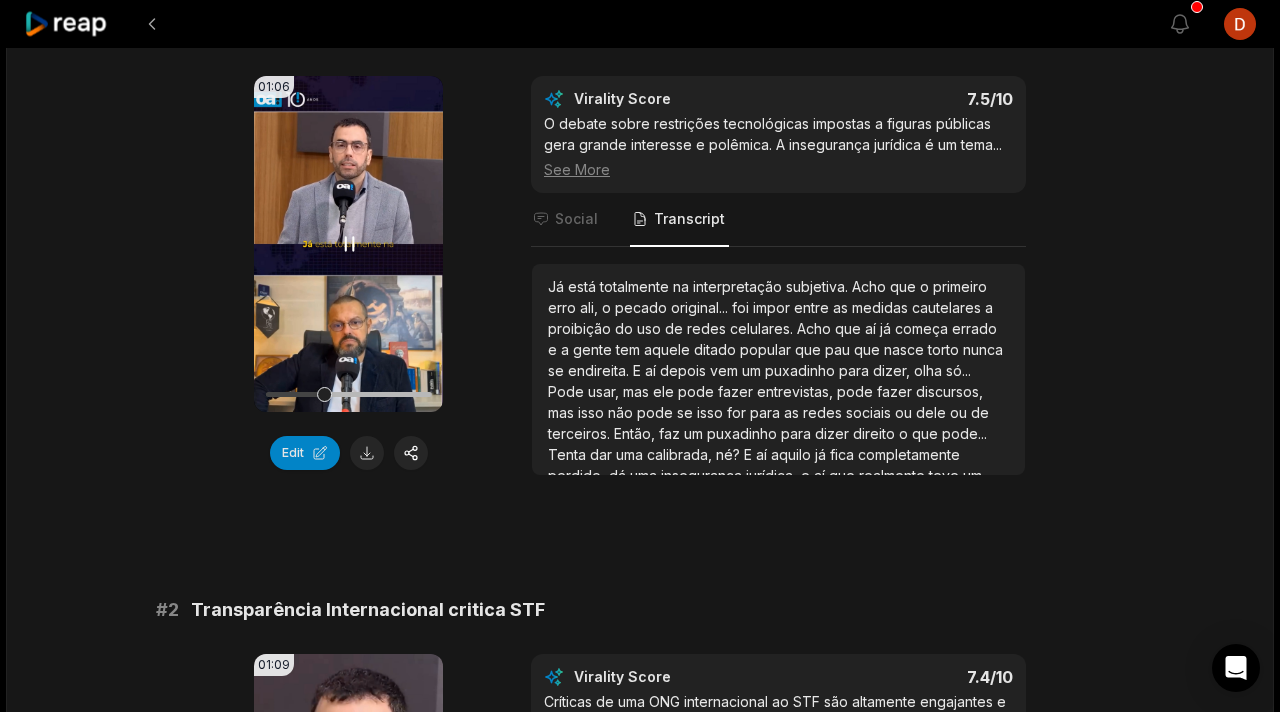click at bounding box center (348, 394) 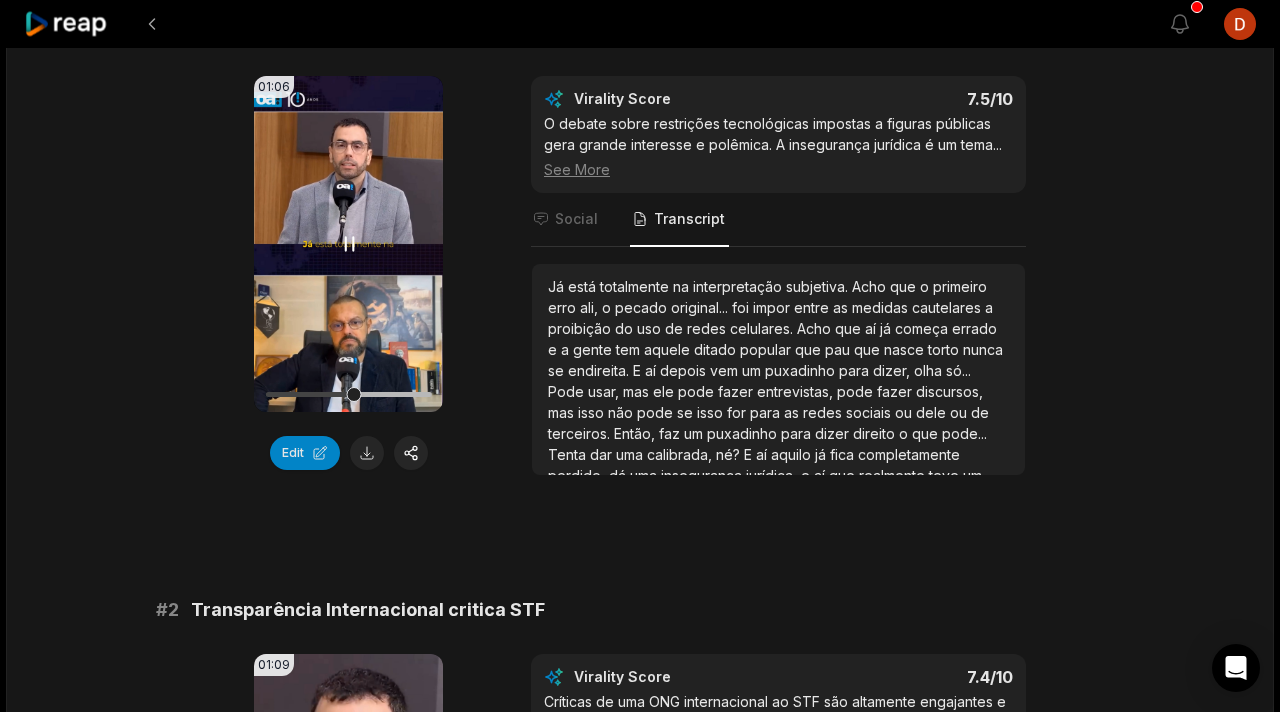 click at bounding box center [348, 394] 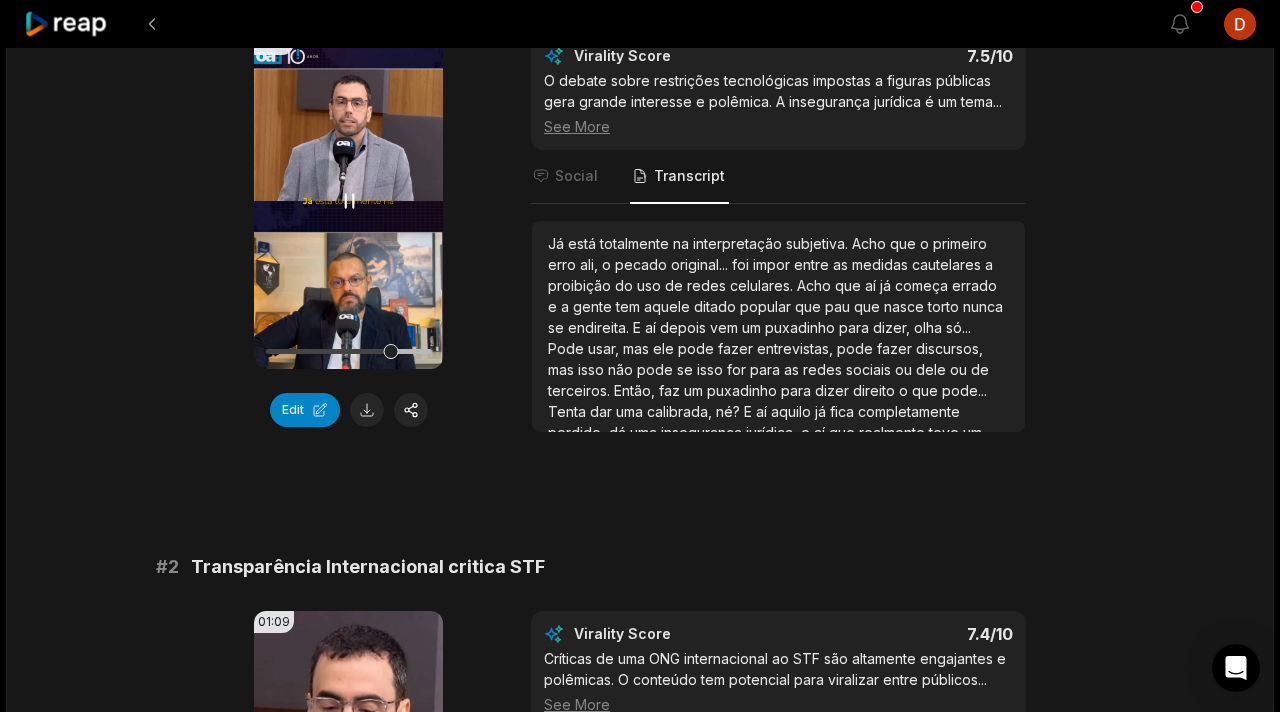 click on "Your browser does not support mp4 format." at bounding box center (348, 201) 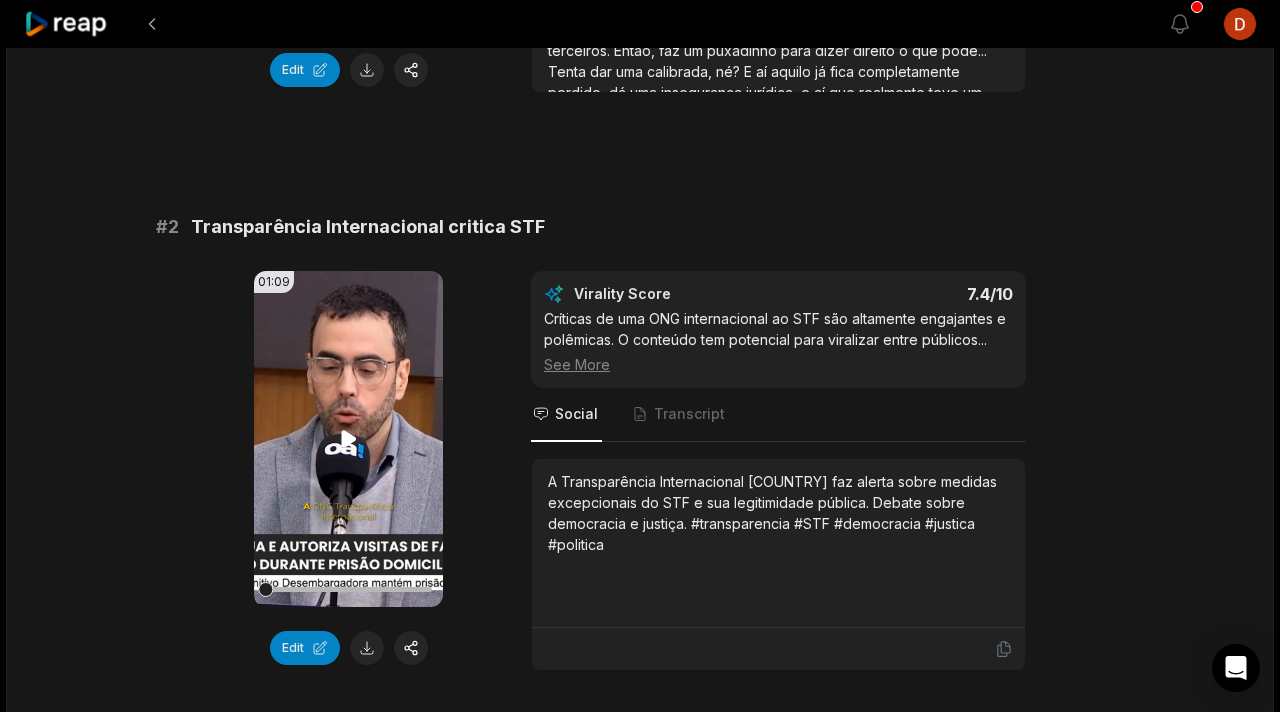 click on "Your browser does not support mp4 format." at bounding box center [348, 439] 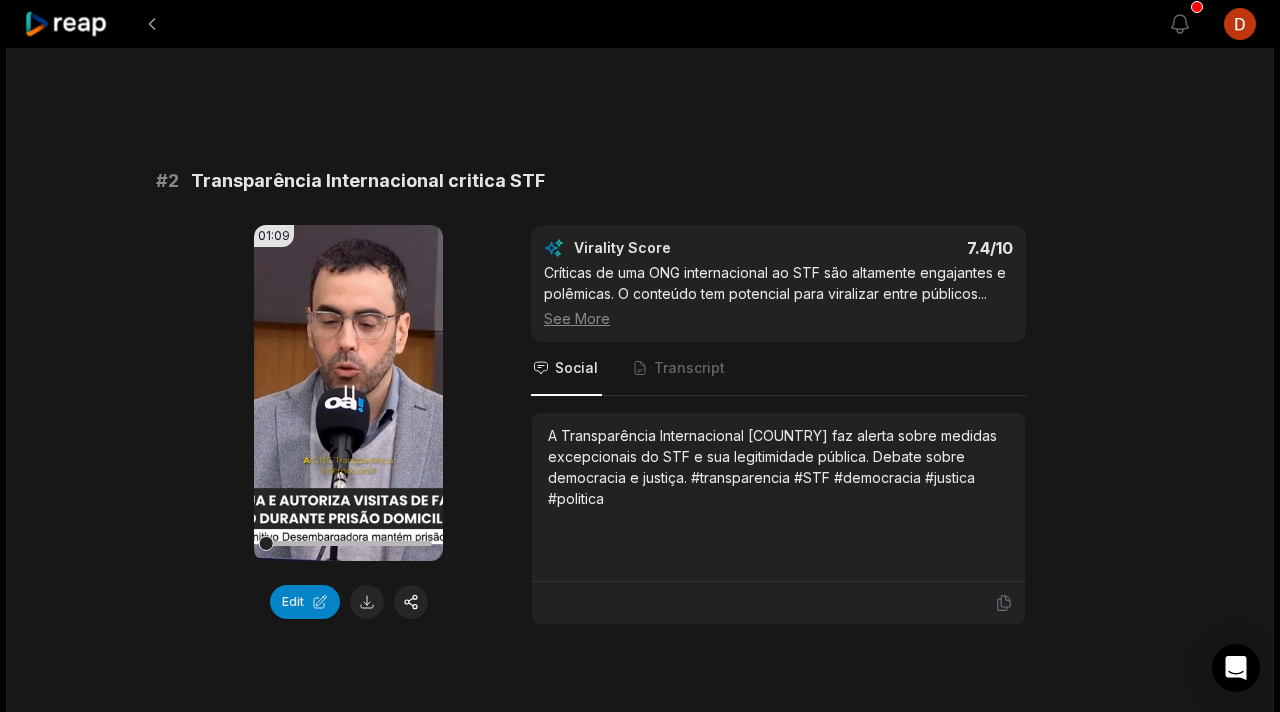 scroll, scrollTop: 701, scrollLeft: 0, axis: vertical 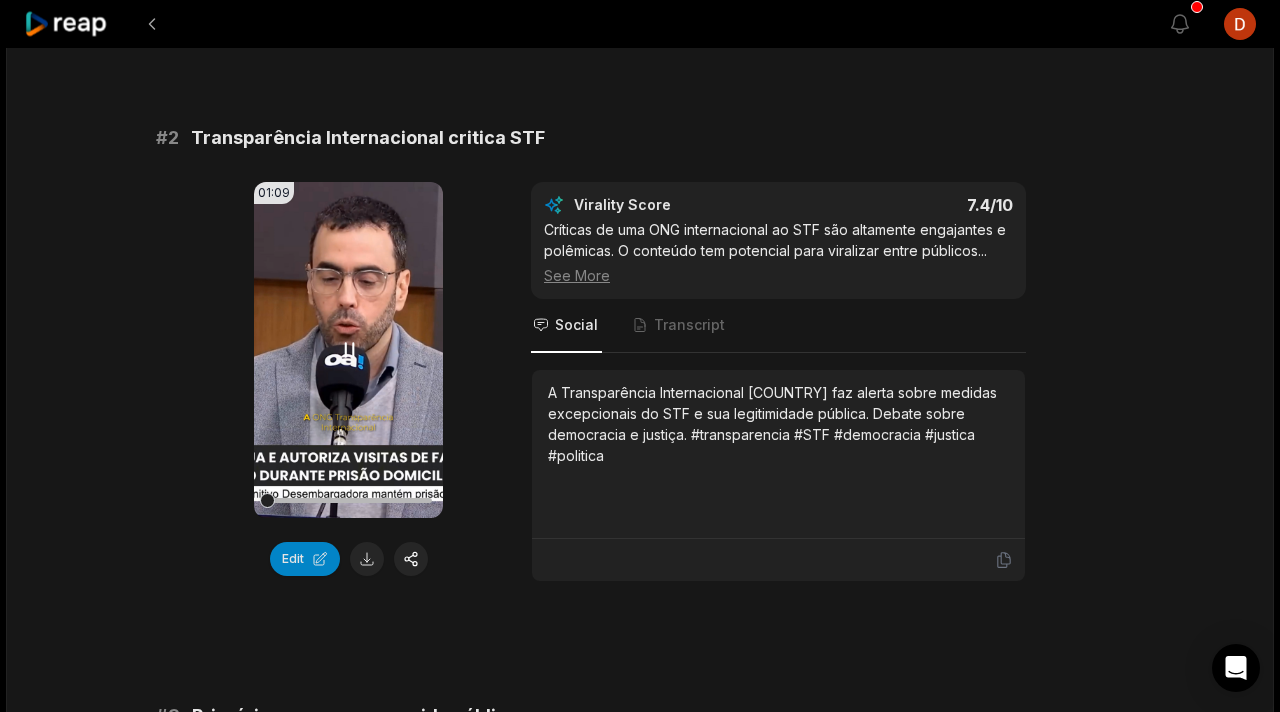 click at bounding box center [348, 500] 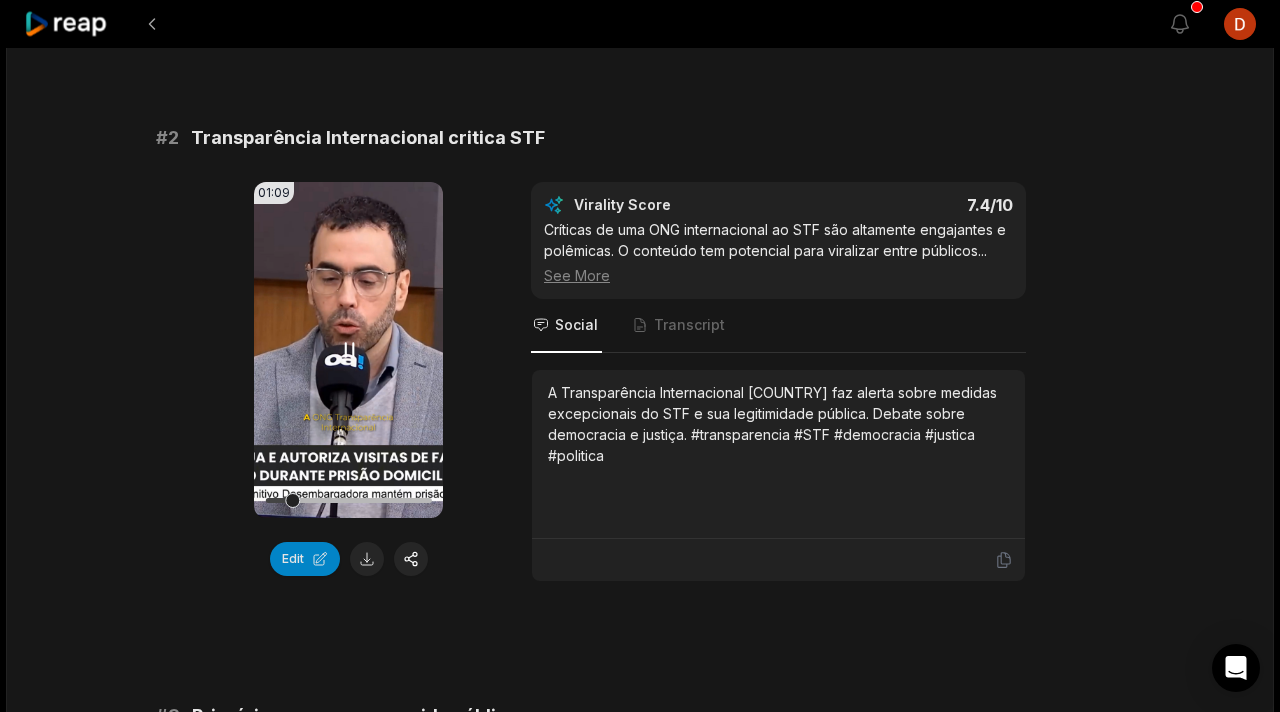 click at bounding box center [348, 500] 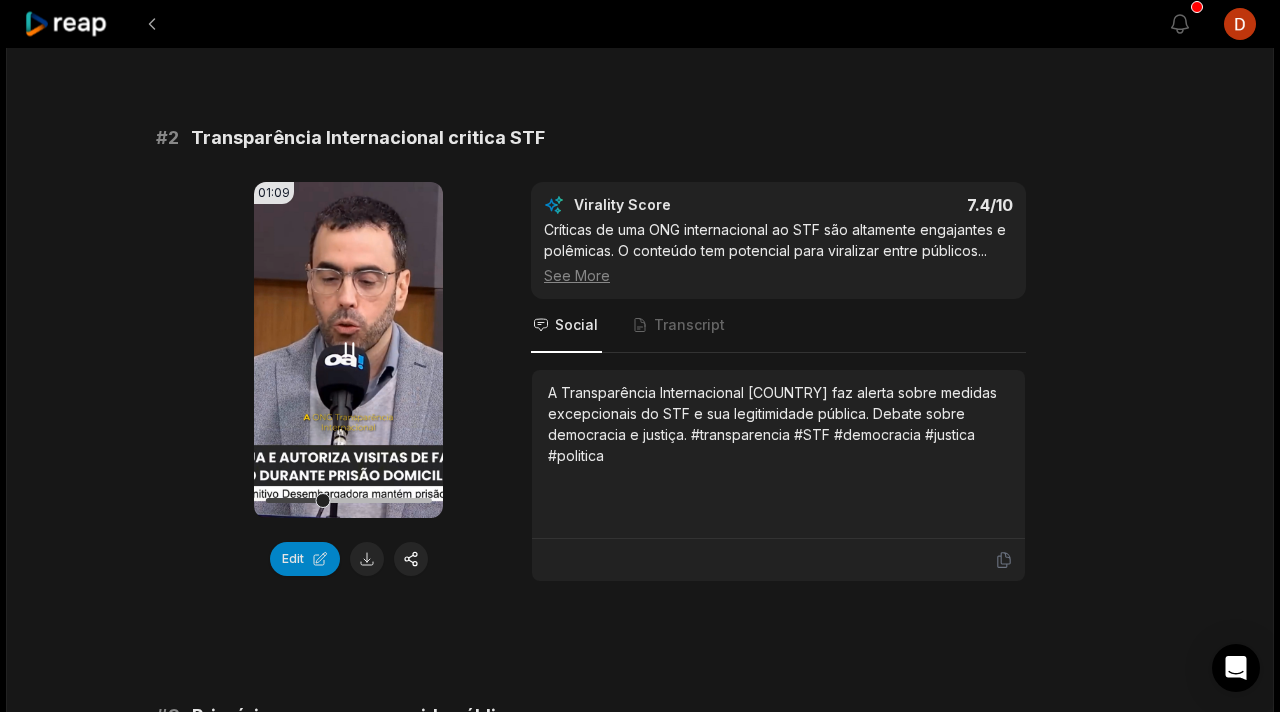 click at bounding box center [348, 500] 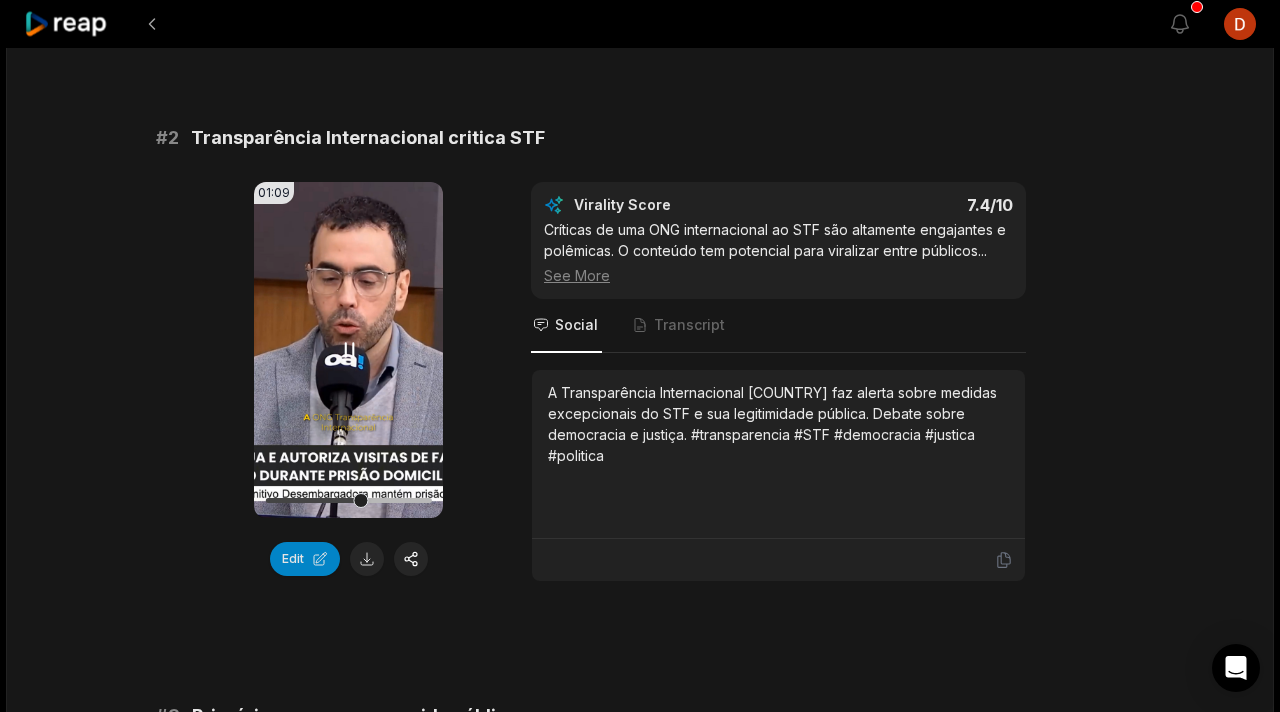click 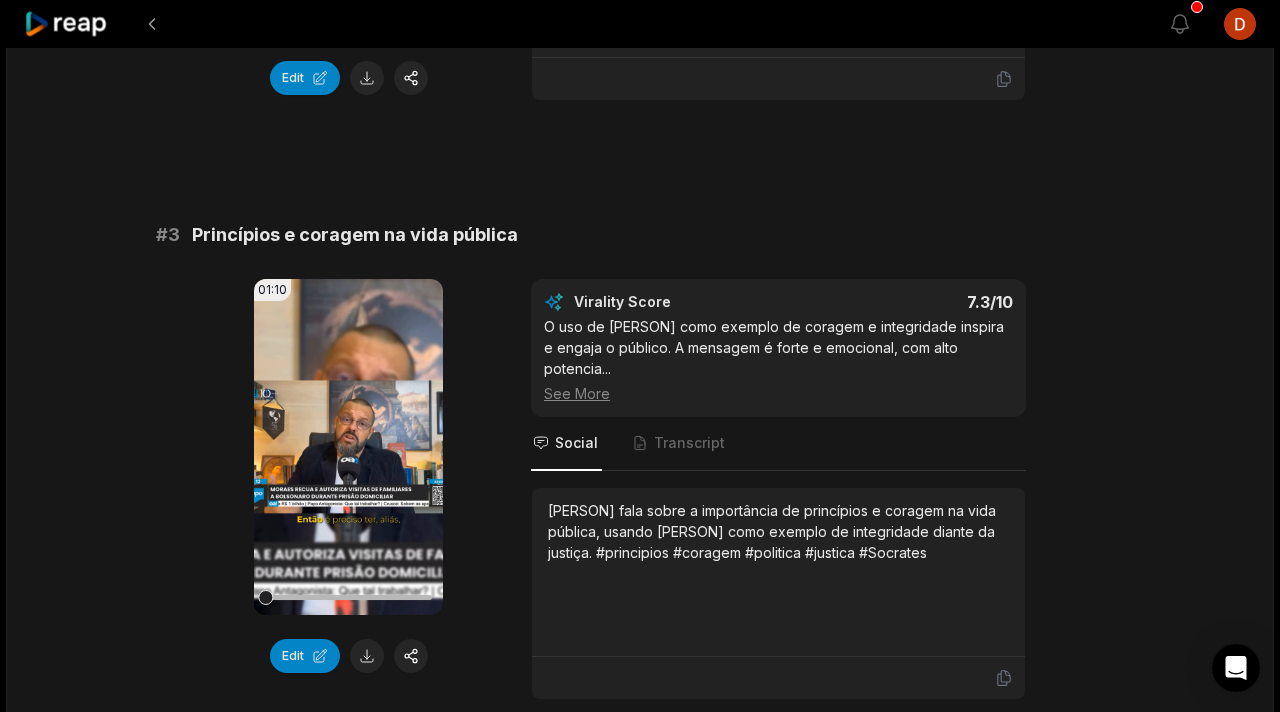 scroll, scrollTop: 1231, scrollLeft: 0, axis: vertical 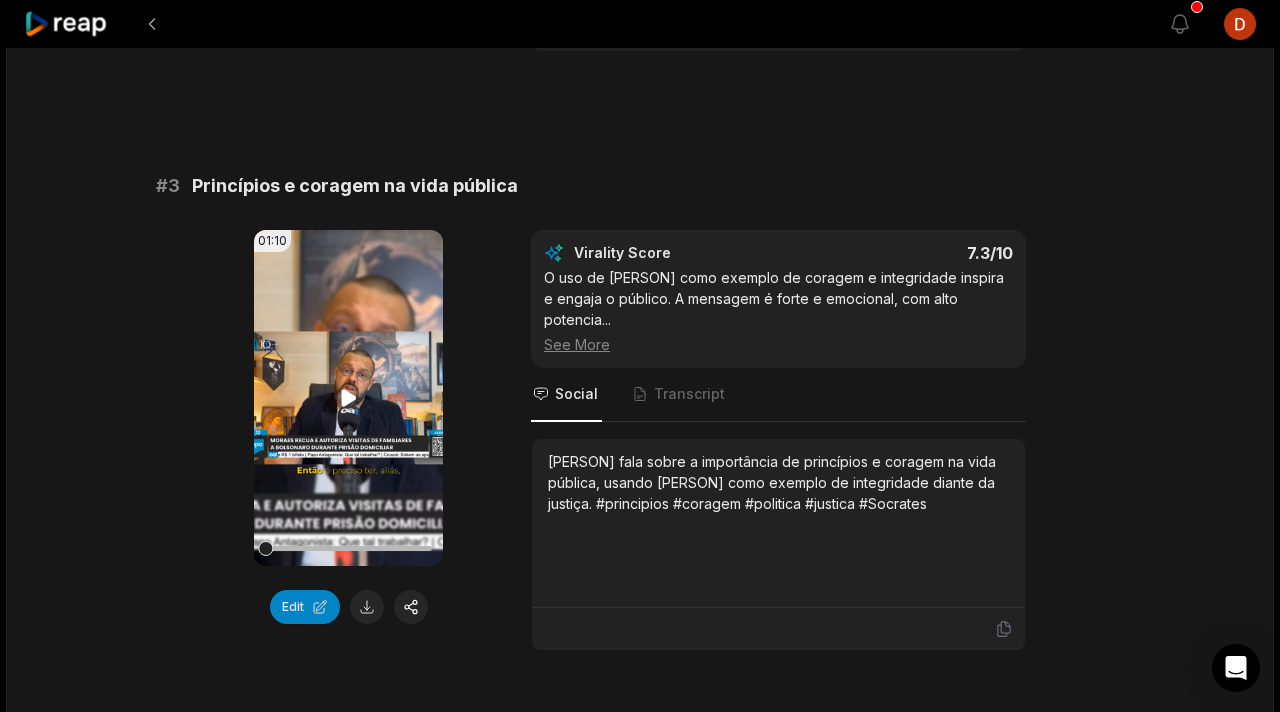 click on "Your browser does not support mp4 format." at bounding box center (348, 398) 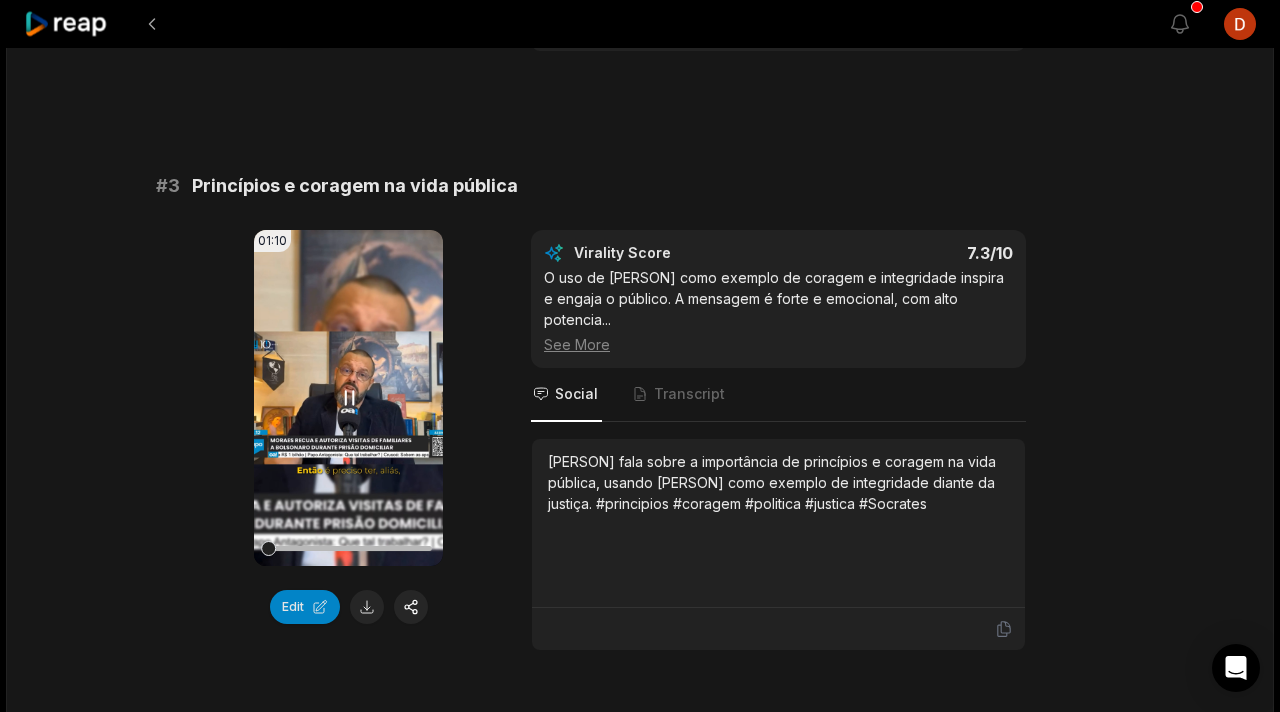 click on "Your browser does not support mp4 format." at bounding box center [348, 398] 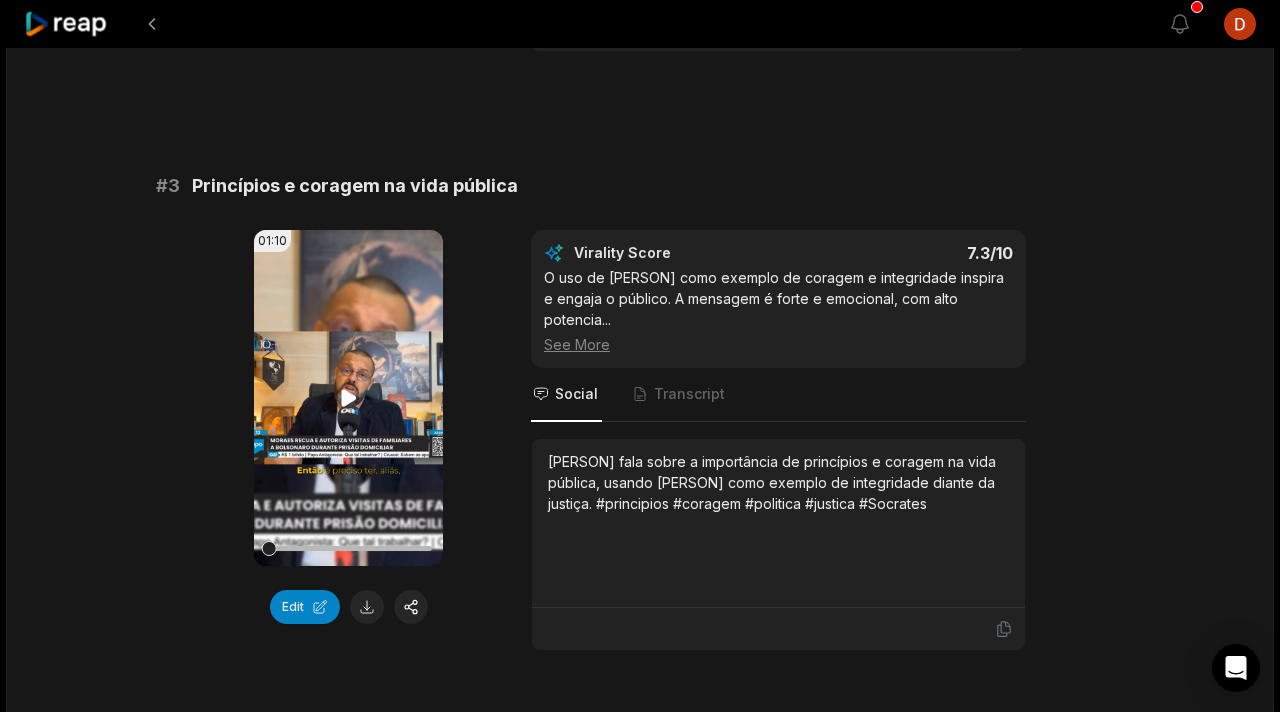 click 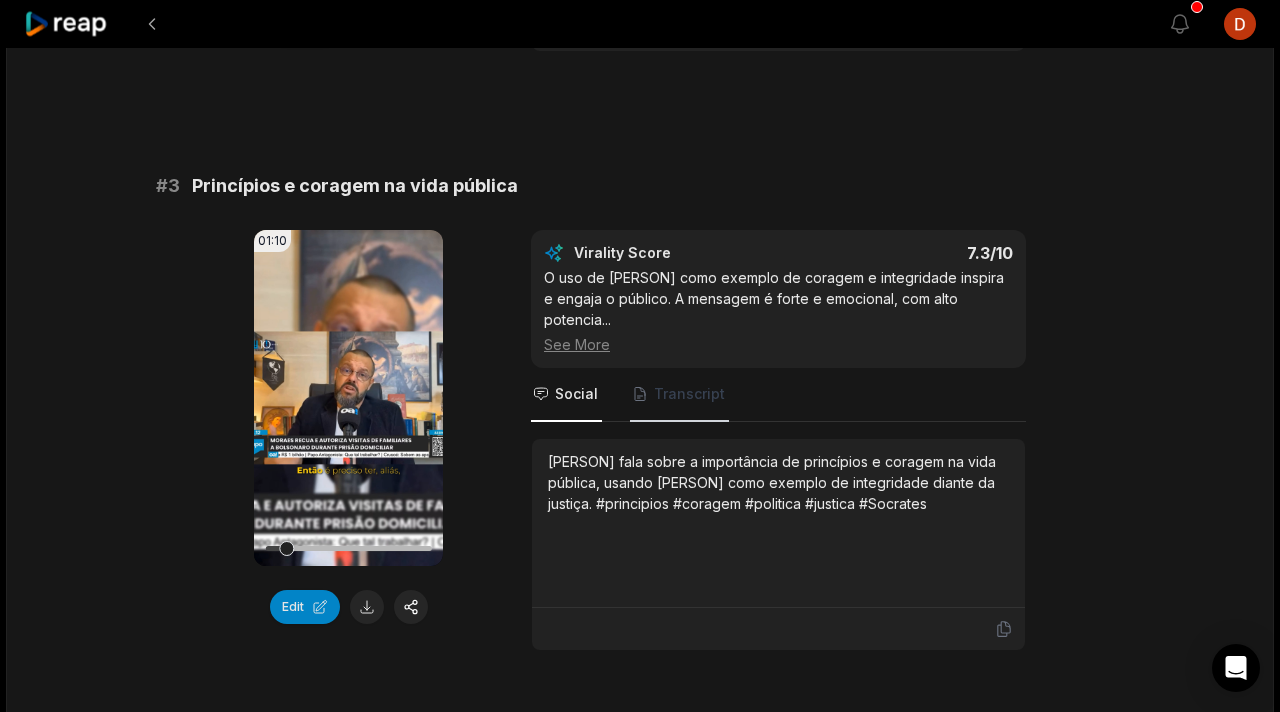 click on "Transcript" at bounding box center (689, 394) 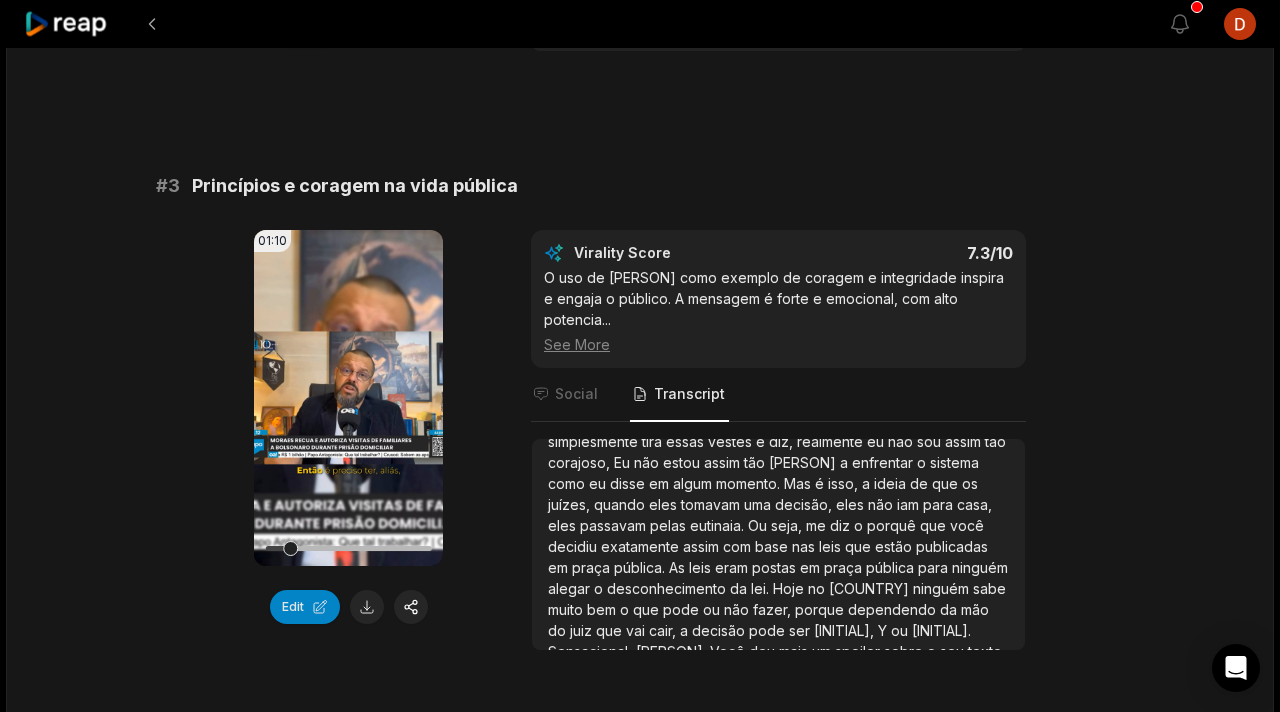 scroll, scrollTop: 59, scrollLeft: 0, axis: vertical 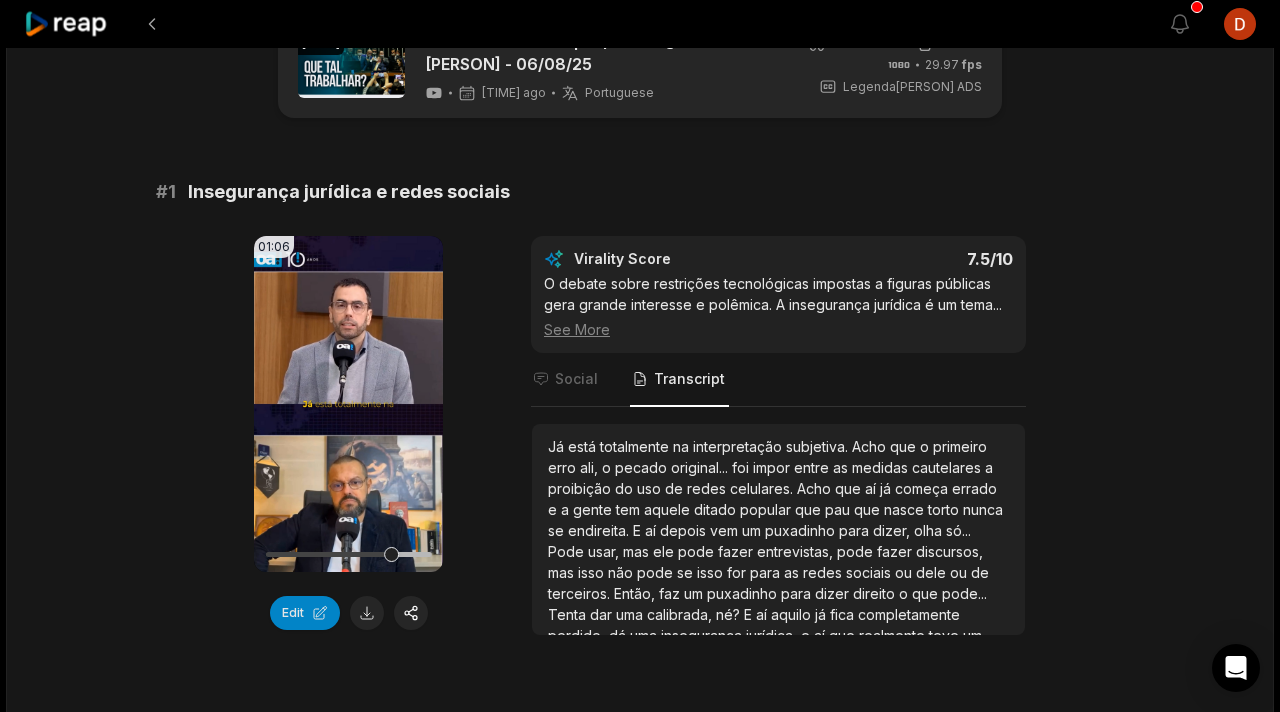 click on "01:06 Your browser does not support mp4 format. Edit Virality Score 7.5 /10 O debate sobre restrições tecnológicas impostas a figuras públicas gera grande interesse e polêmica. A insegurança jurídica é um tema ...   See More Social Transcript Já     está     totalmente     na     interpretação     subjetiva.     Acho     que     o     primeiro     erro     ali,     o     pecado     original...     foi     impor     entre     as     medidas     cautelares     a     proibição     do     uso     de     redes     celulares.     Acho     que     aí     já     começa     errado     e     a     gente     tem     aquele     ditado     popular     que     pau     que     nasce     torto     nunca     se     endireita.     E     aí     depois     vem     um     puxadinho     para     dizer,     olha     só...     Pode     usar,     mas     ele     pode     fazer     entrevistas,     pode     fazer     discursos,     mas     isso     não     pode     se     isso     for     para     as     redes" at bounding box center (640, 436) 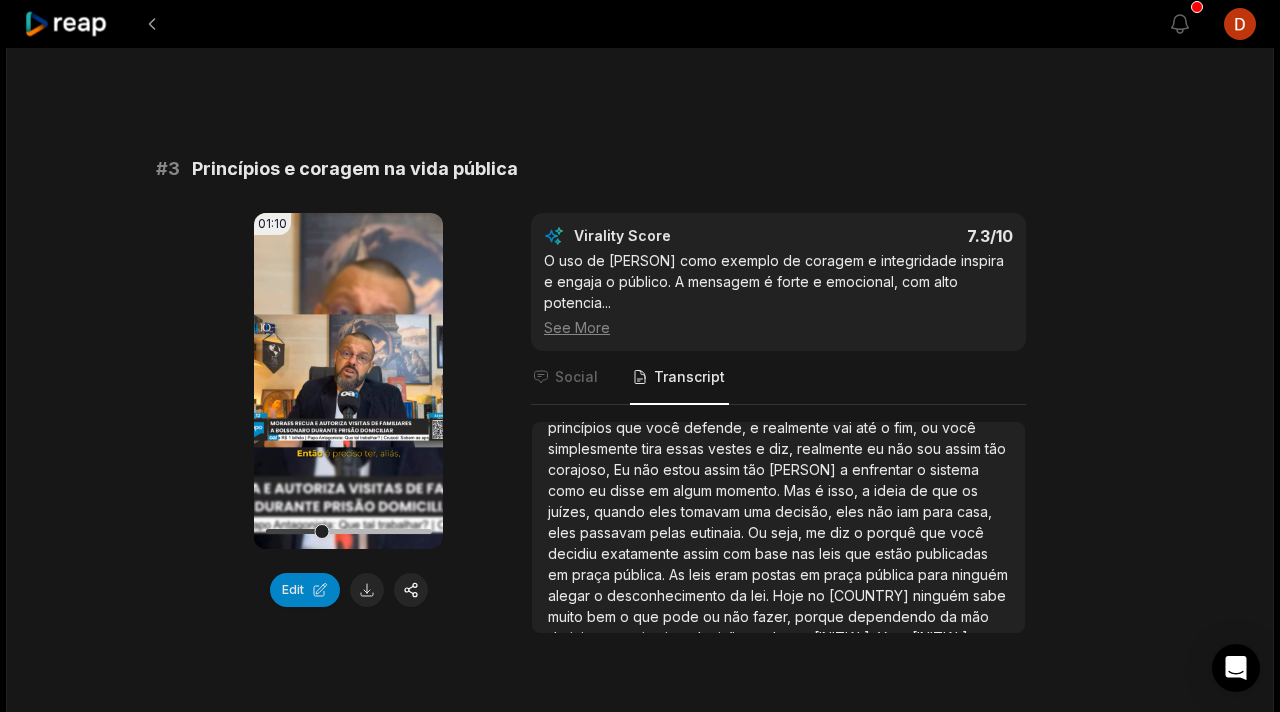 scroll, scrollTop: 1420, scrollLeft: 0, axis: vertical 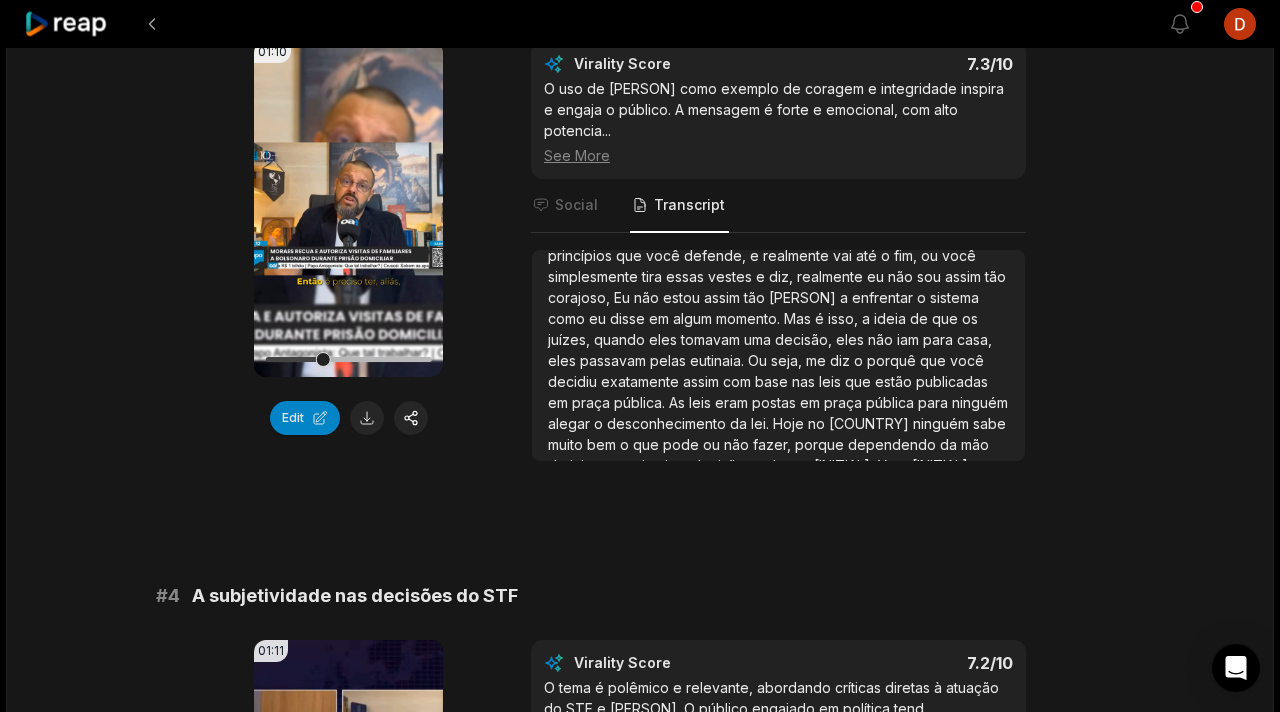 click on "momento." at bounding box center [750, 318] 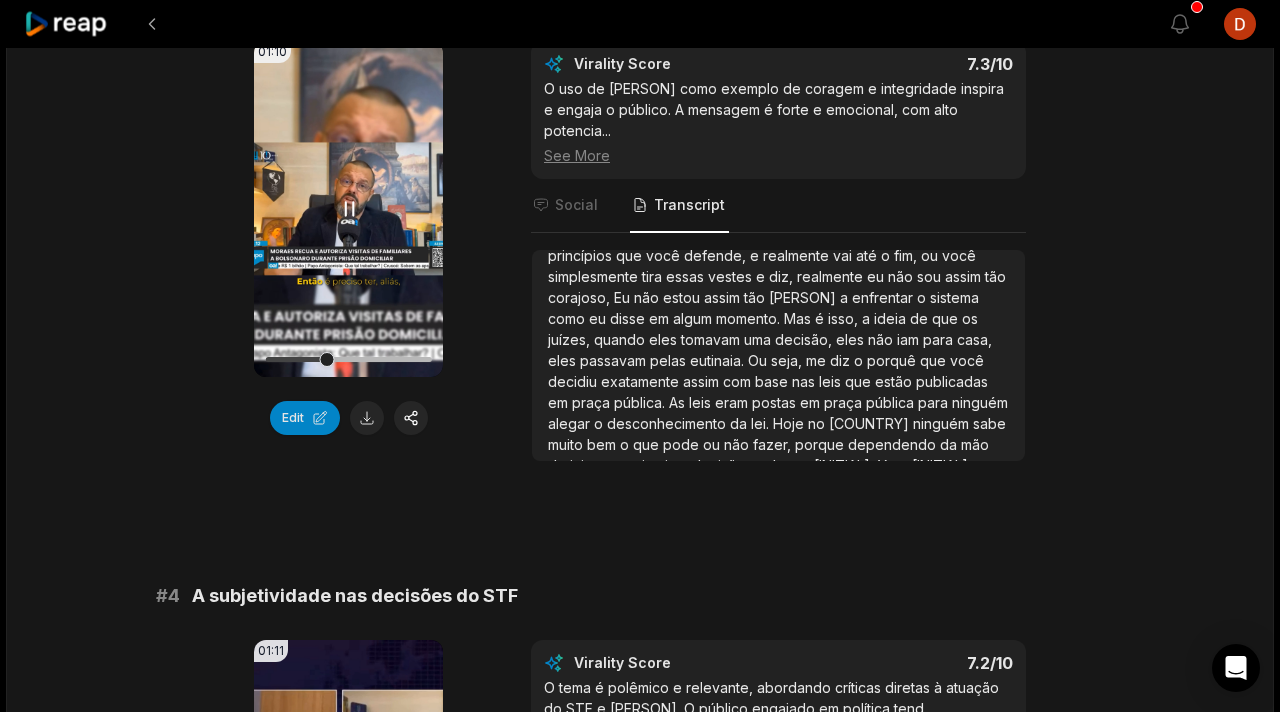 click 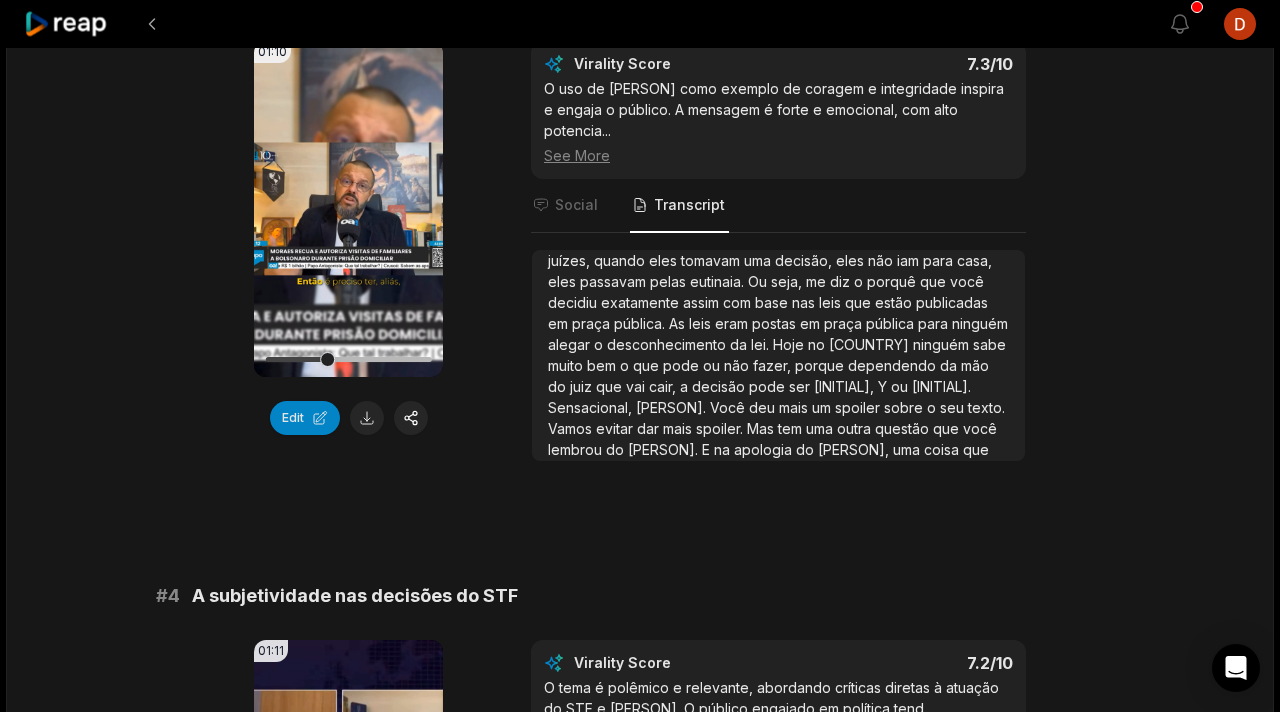 scroll, scrollTop: 158, scrollLeft: 0, axis: vertical 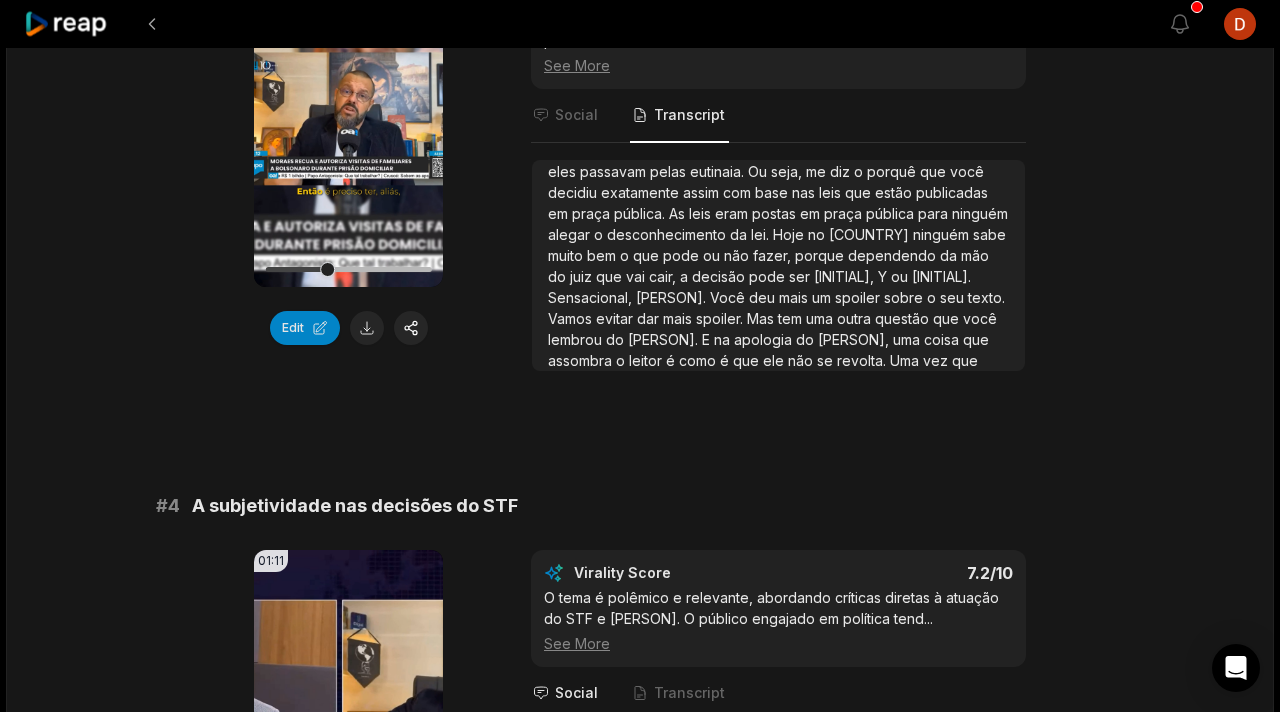 click on "que" at bounding box center [976, 339] 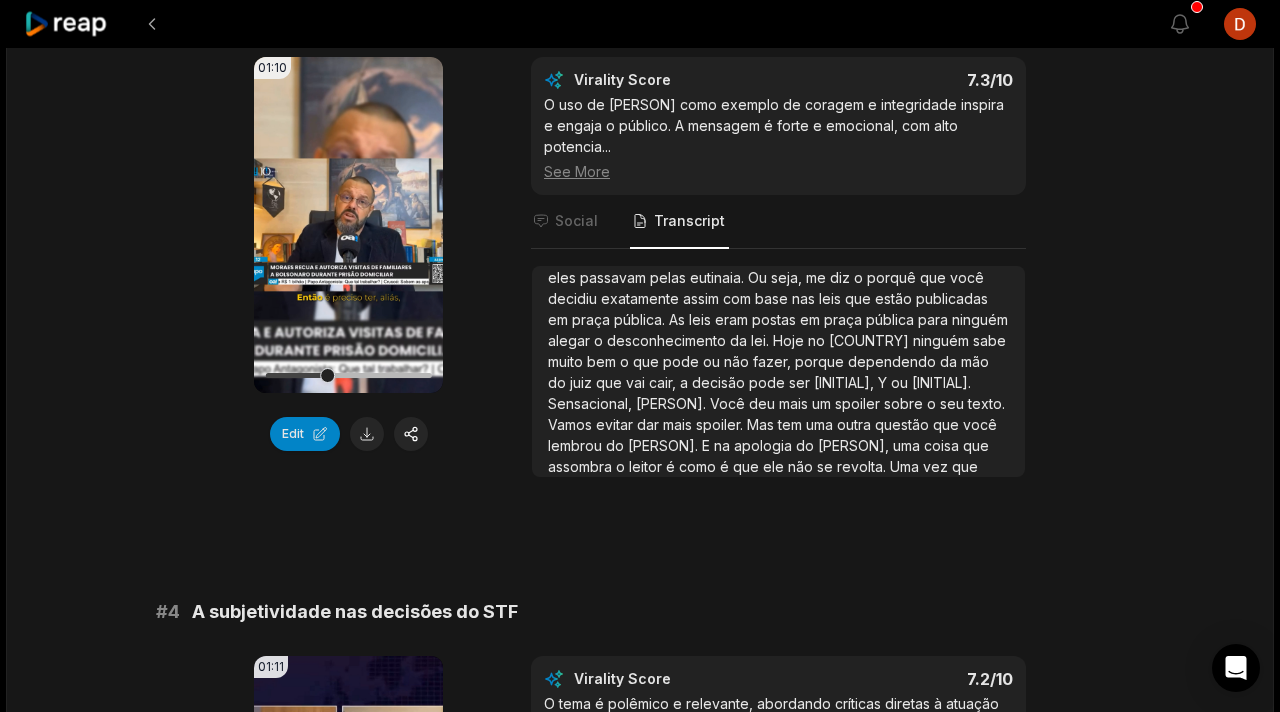 scroll, scrollTop: 1386, scrollLeft: 0, axis: vertical 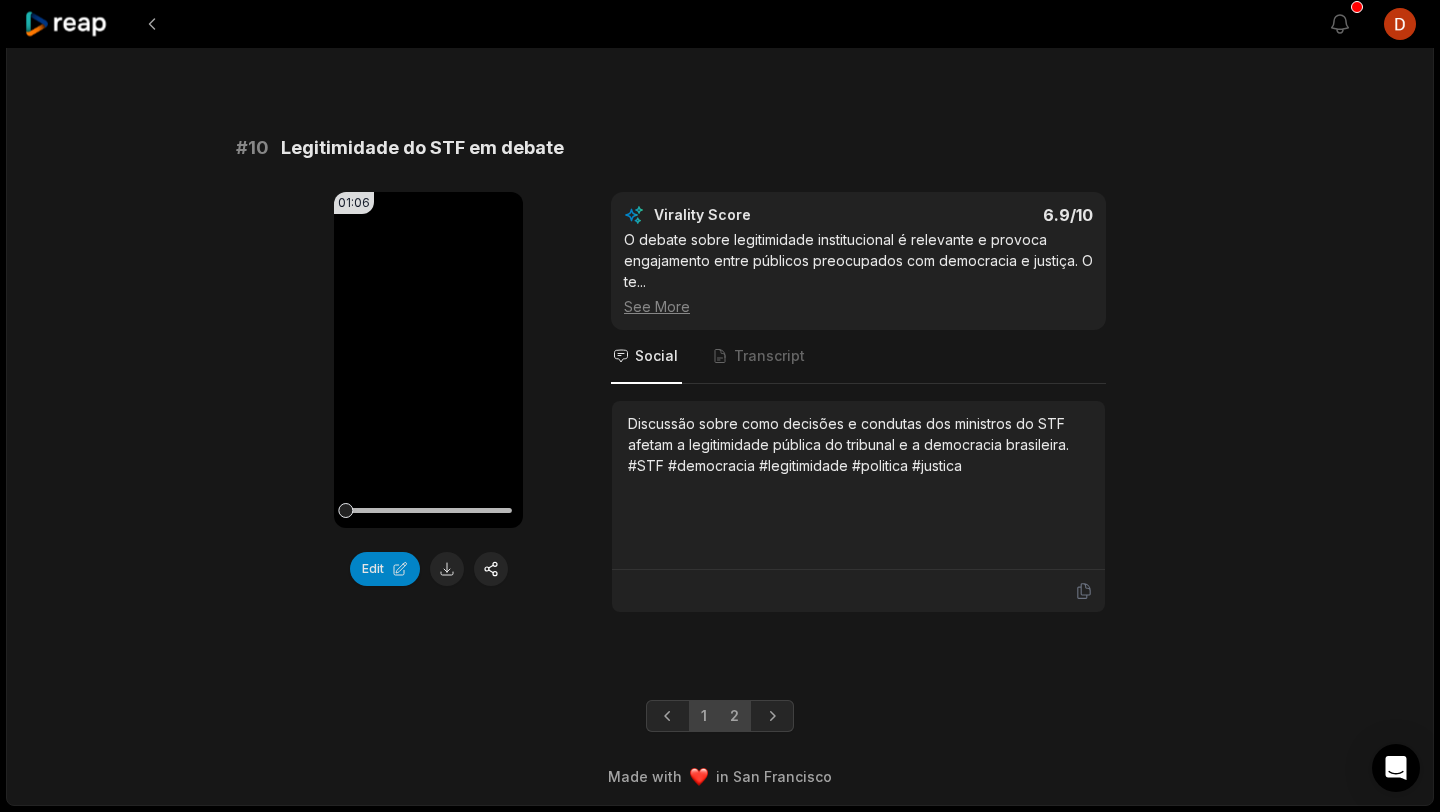 click on "2" at bounding box center (734, 716) 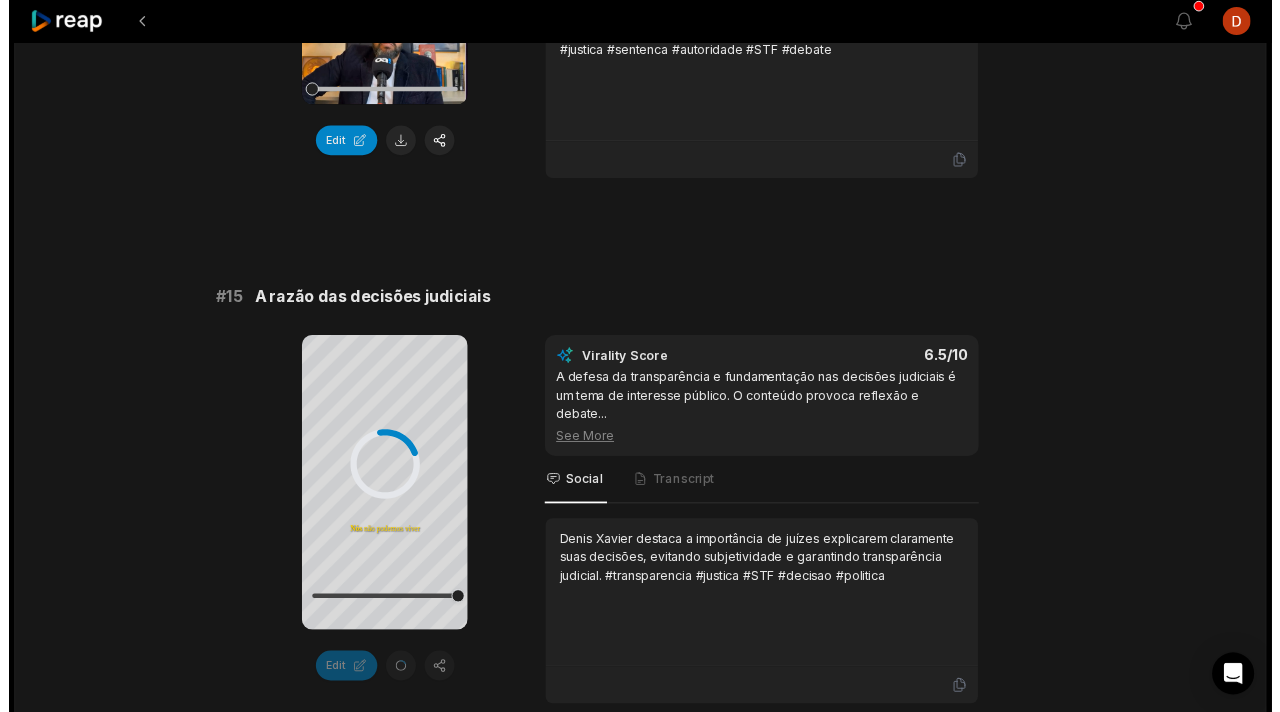 scroll, scrollTop: 2493, scrollLeft: 0, axis: vertical 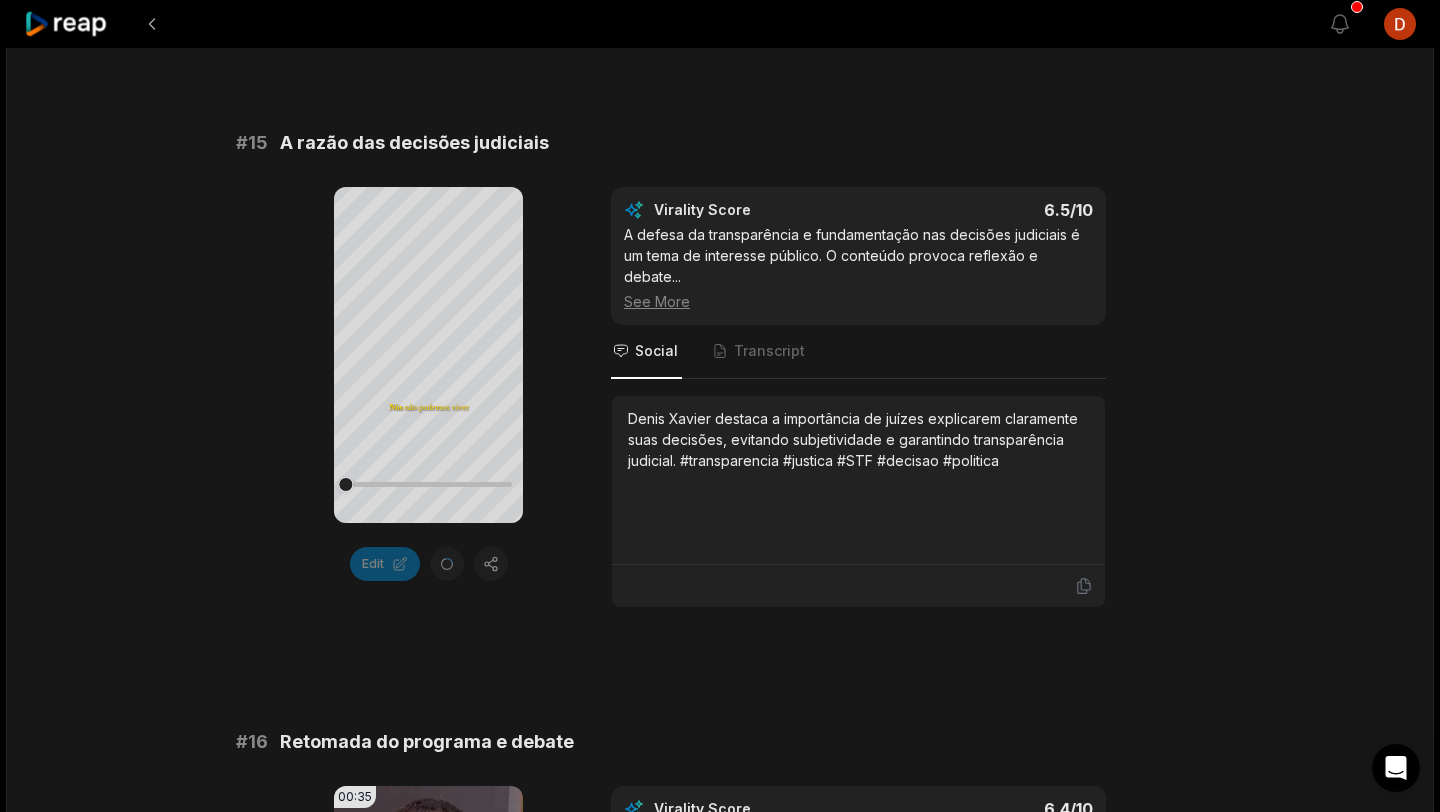 drag, startPoint x: 938, startPoint y: 314, endPoint x: 579, endPoint y: 528, distance: 417.9438 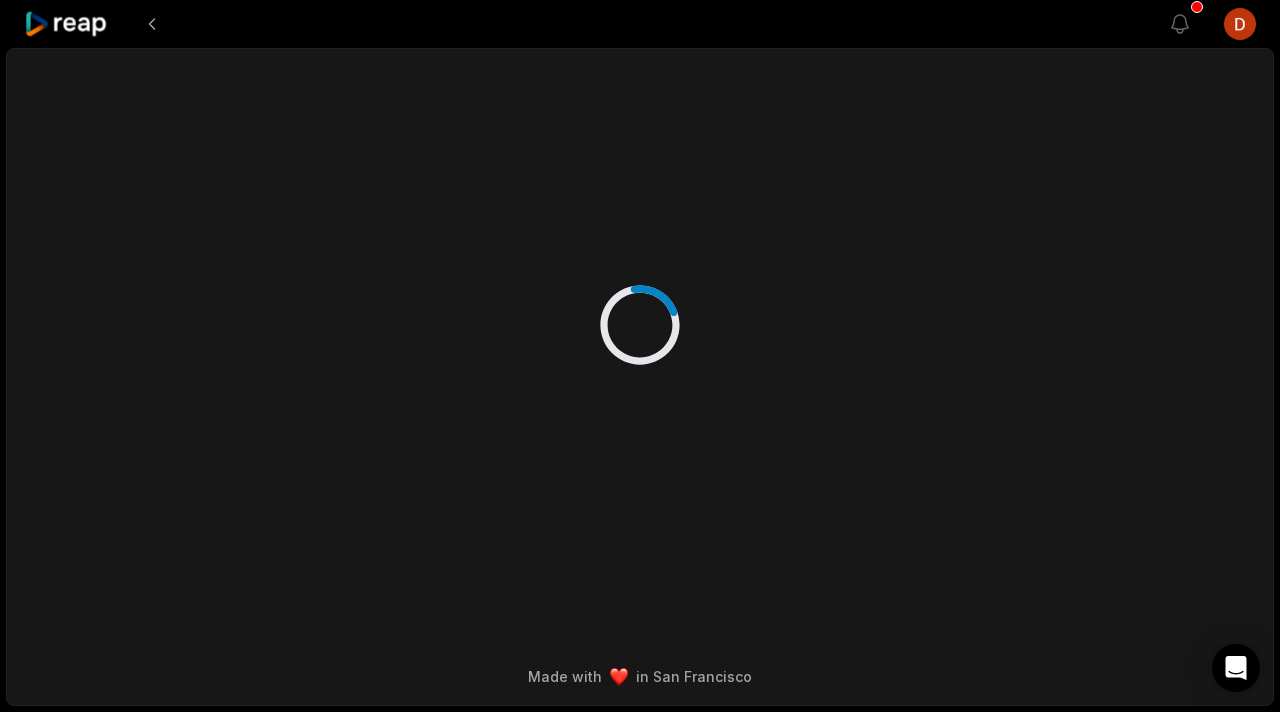 scroll, scrollTop: 0, scrollLeft: 0, axis: both 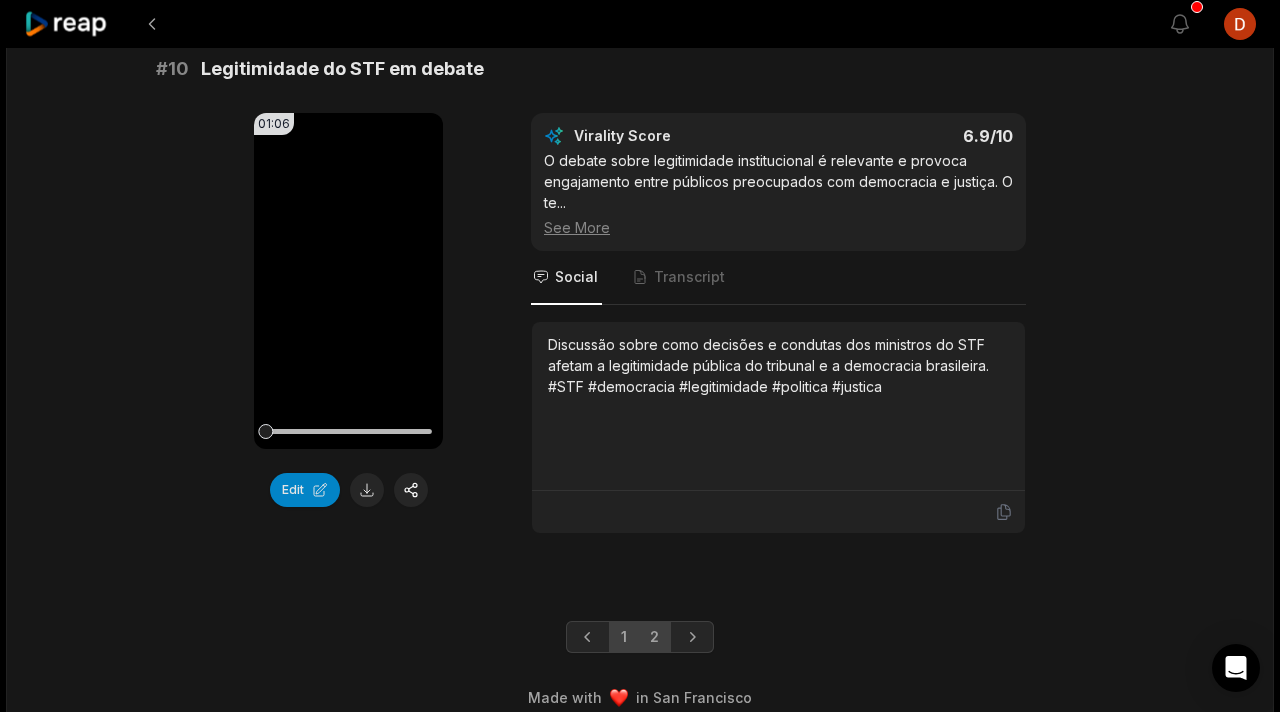 click on "2" at bounding box center (654, 637) 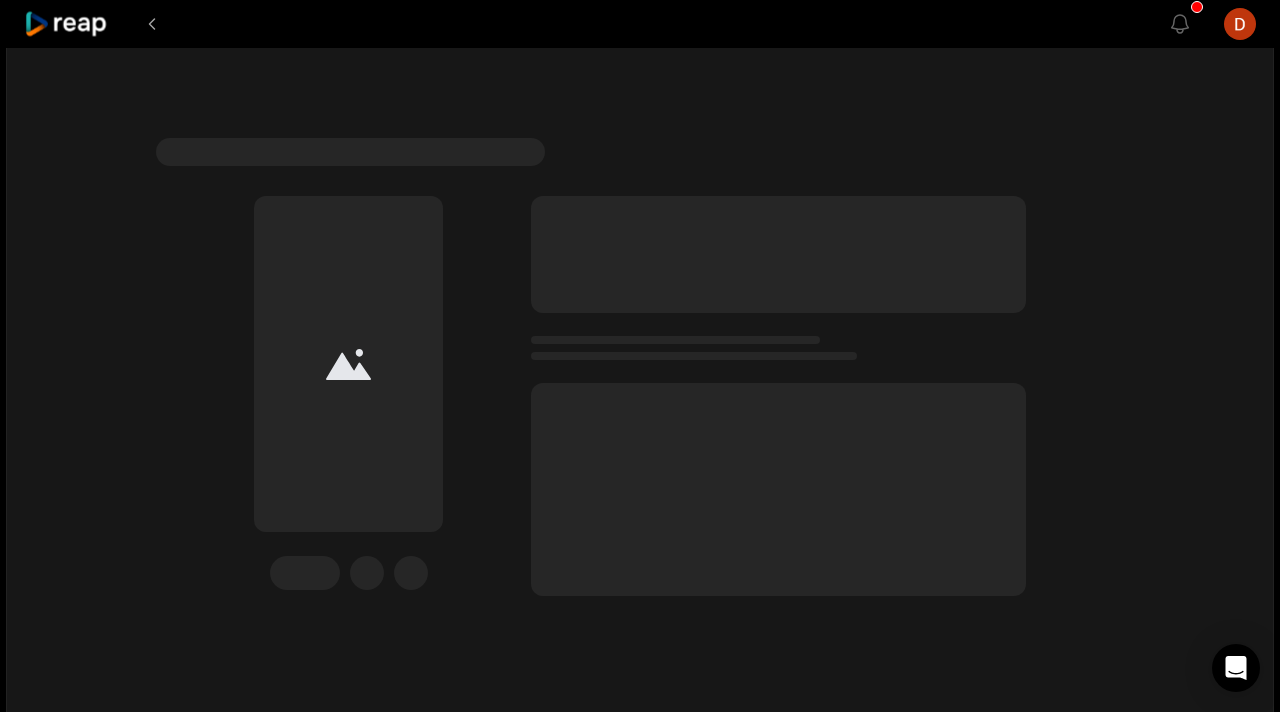scroll, scrollTop: 2605, scrollLeft: 0, axis: vertical 